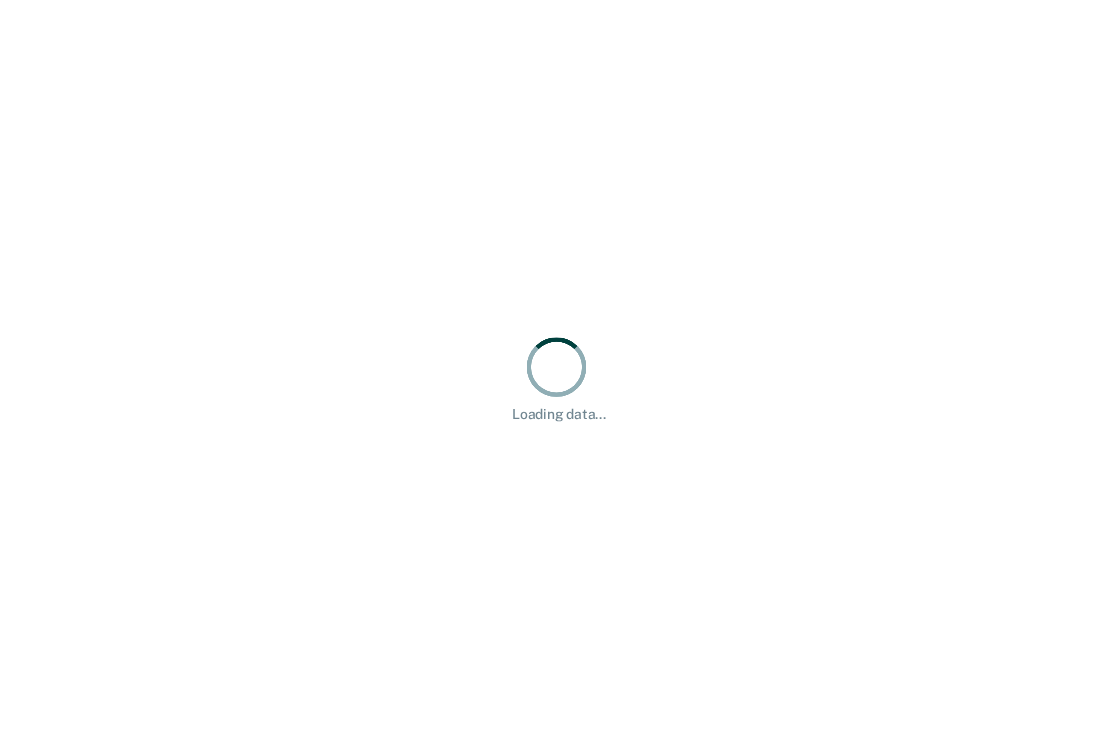 scroll, scrollTop: 0, scrollLeft: 0, axis: both 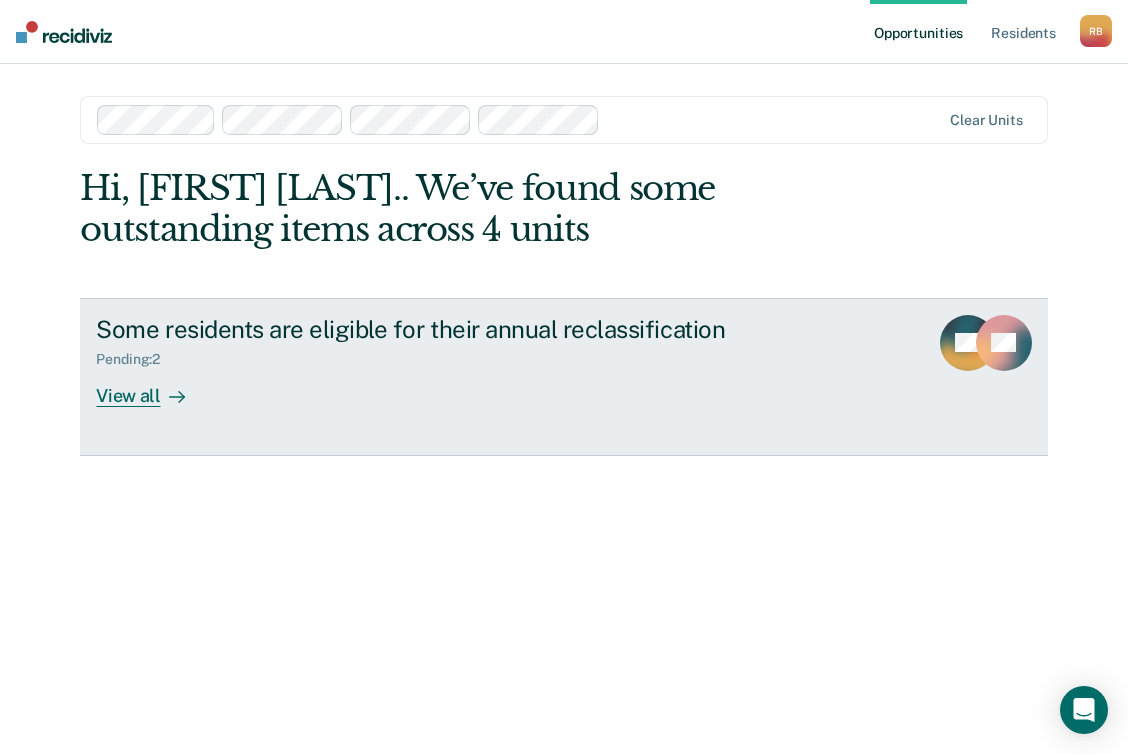 click on "View all" at bounding box center (152, 387) 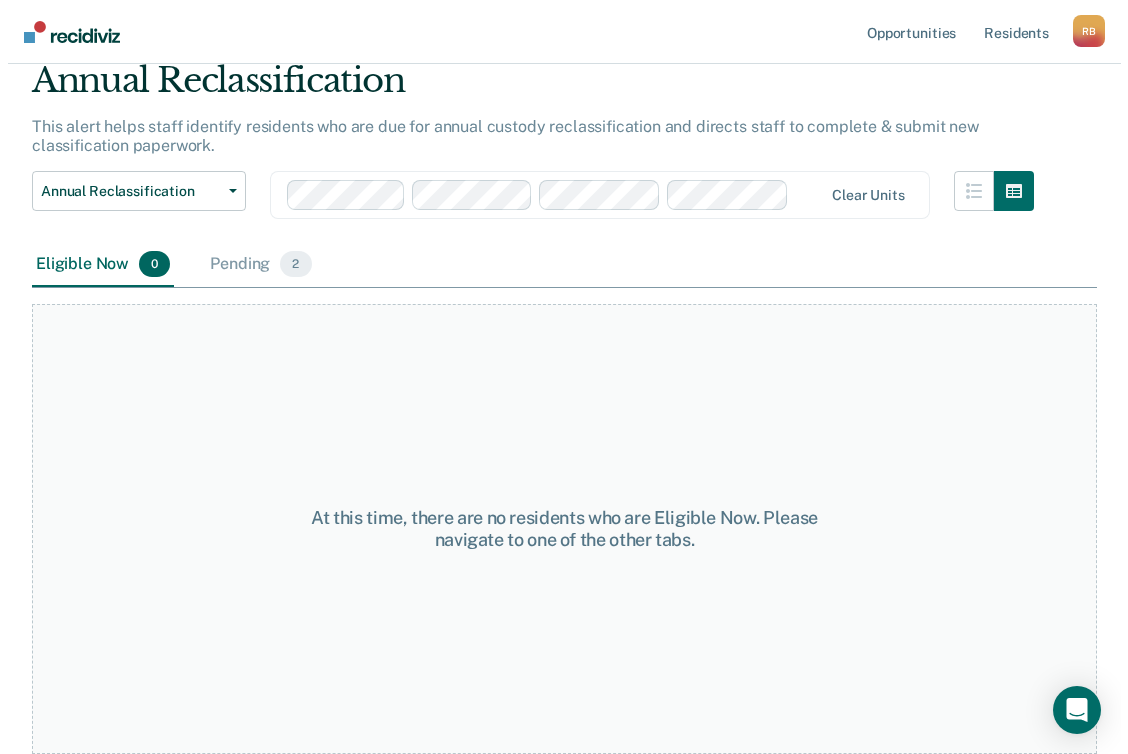 scroll, scrollTop: 0, scrollLeft: 0, axis: both 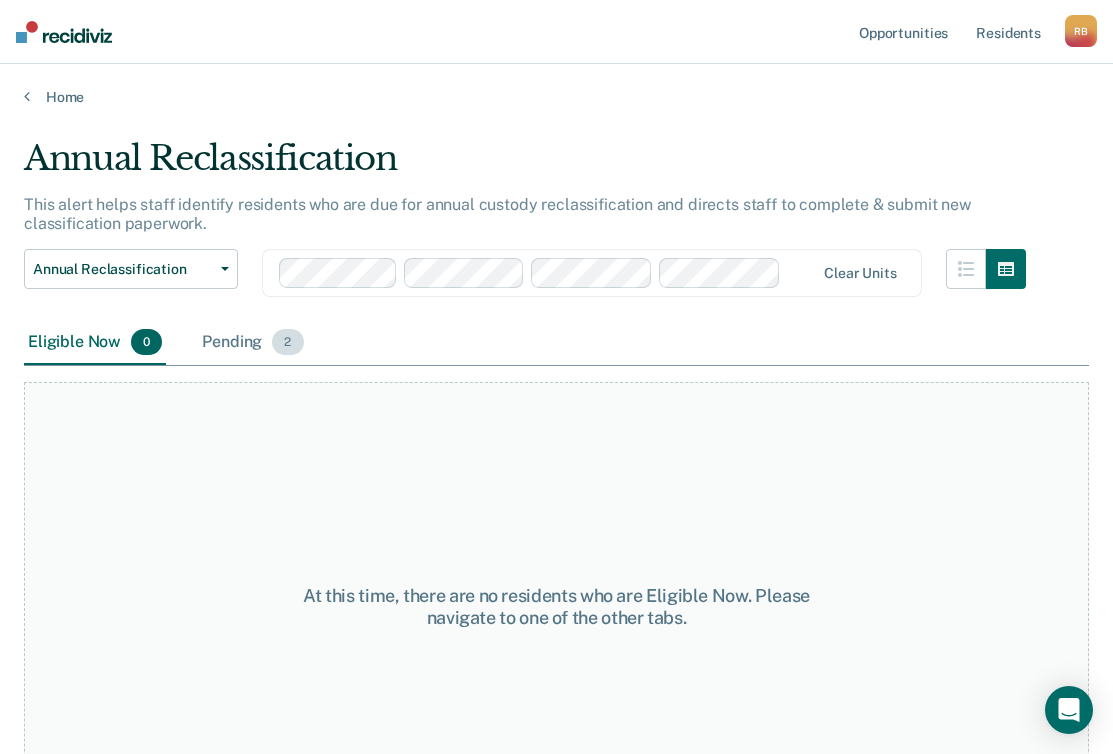 click on "Pending 2" at bounding box center (252, 343) 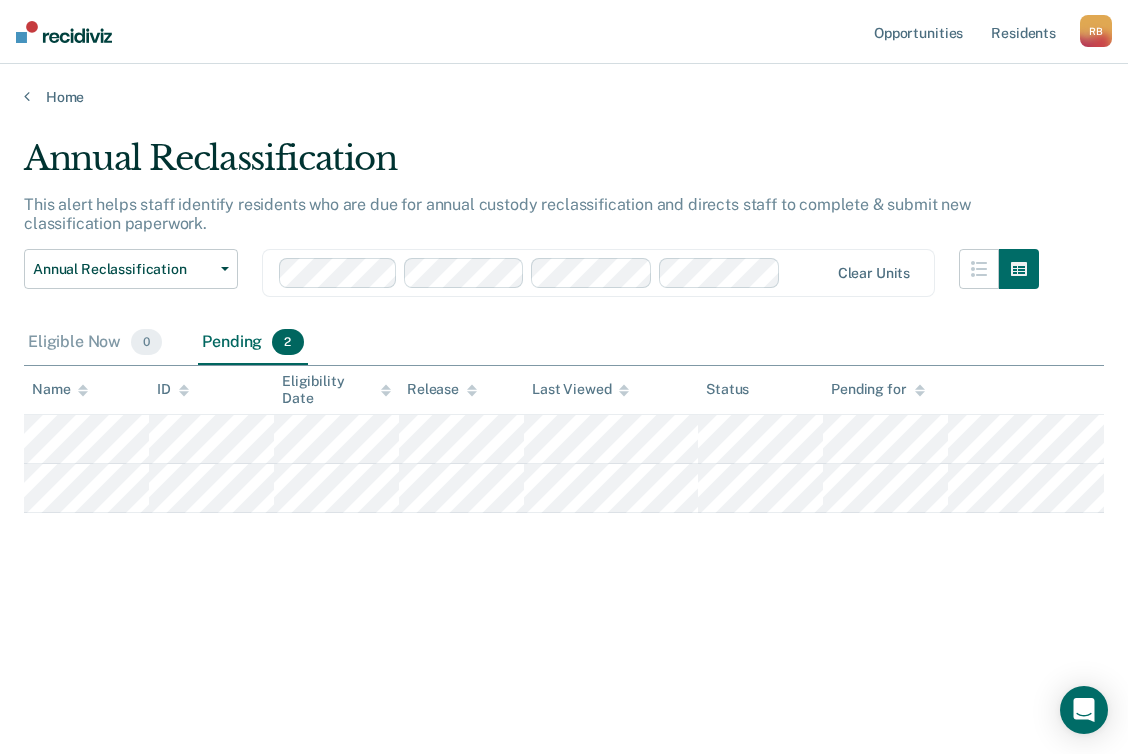 click on "Annual Reclassification   This alert helps staff identify residents who are due for annual custody reclassification and directs staff to complete & submit new classification paperwork. Annual Reclassification Custody Level Downgrade Annual Reclassification Initial Classification Clear   units Eligible Now 0 Pending 2
To pick up a draggable item, press the space bar.
While dragging, use the arrow keys to move the item.
Press space again to drop the item in its new position, or press escape to cancel.
Name ID Eligibility Date Release Last Viewed Status Pending for" at bounding box center [564, 371] 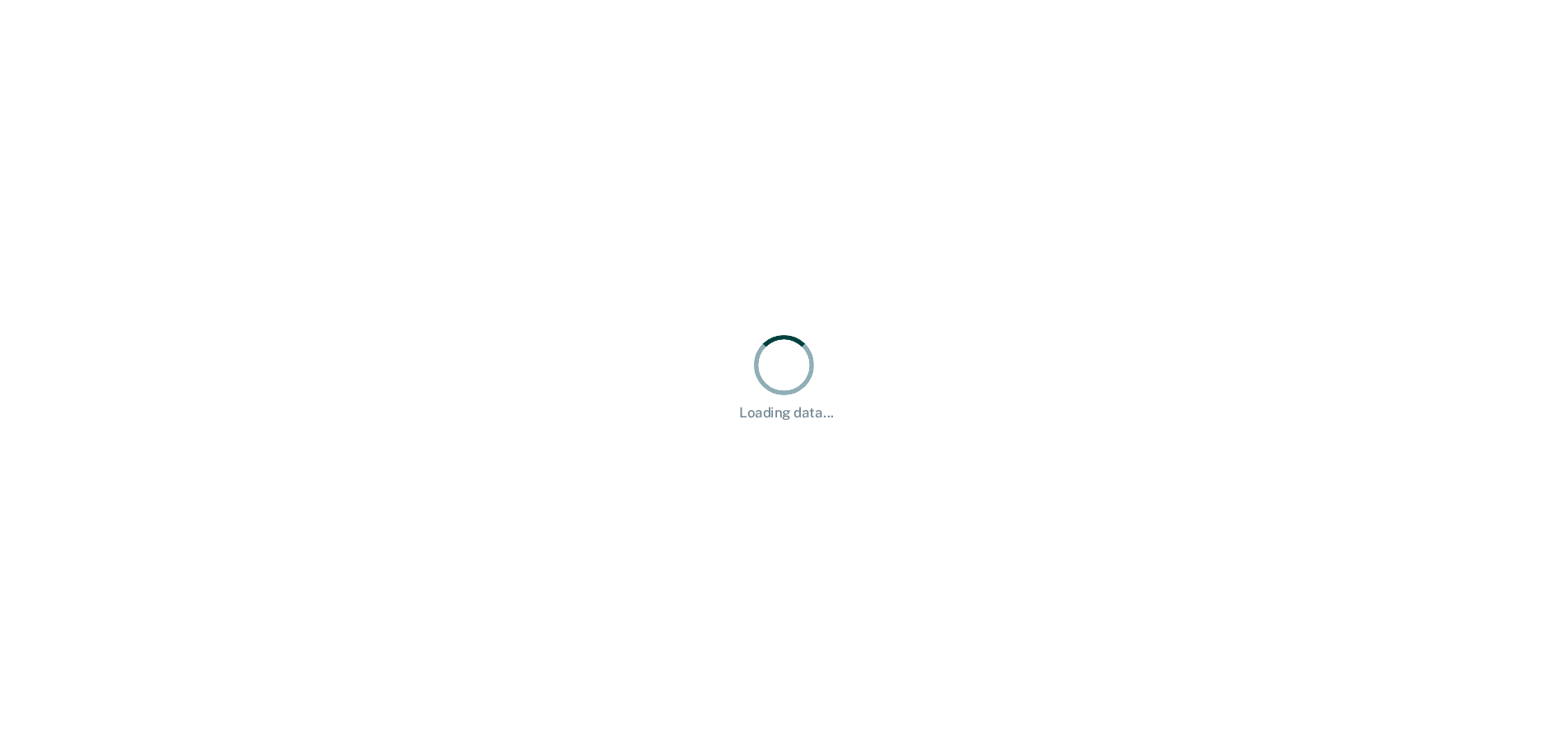 scroll, scrollTop: 0, scrollLeft: 0, axis: both 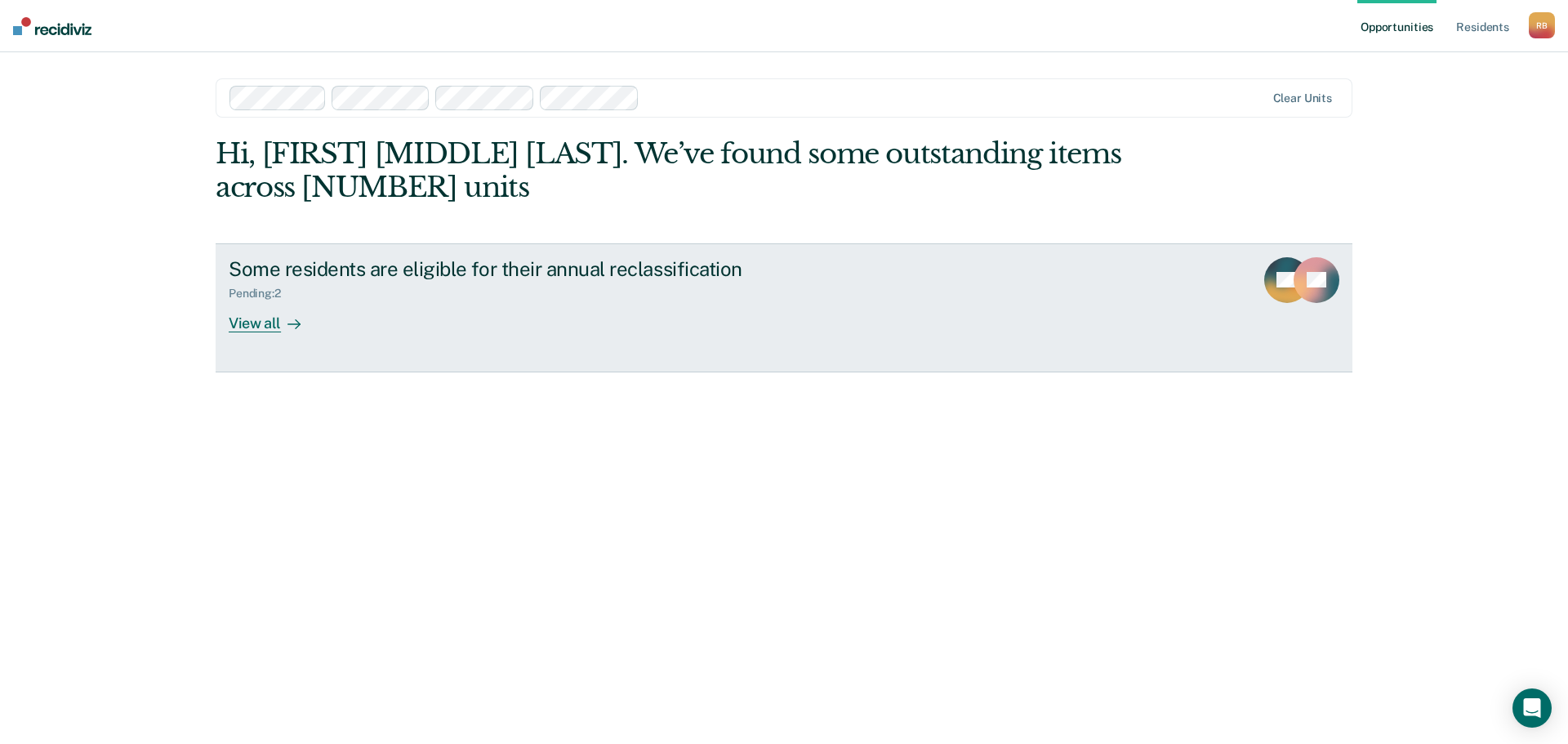 click on "Pending :  2" at bounding box center (515, 290) 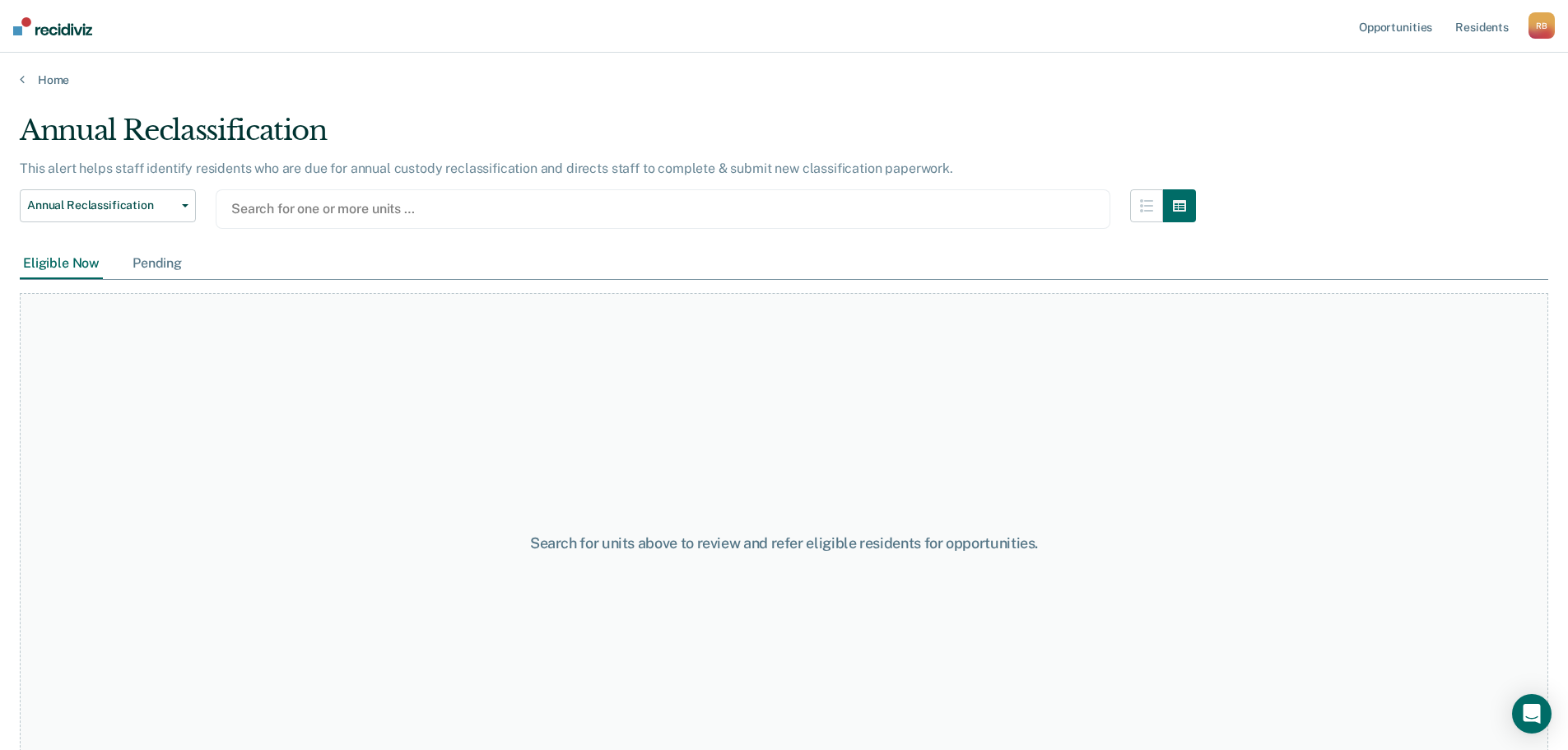 click on "Pending" at bounding box center [157, 263] 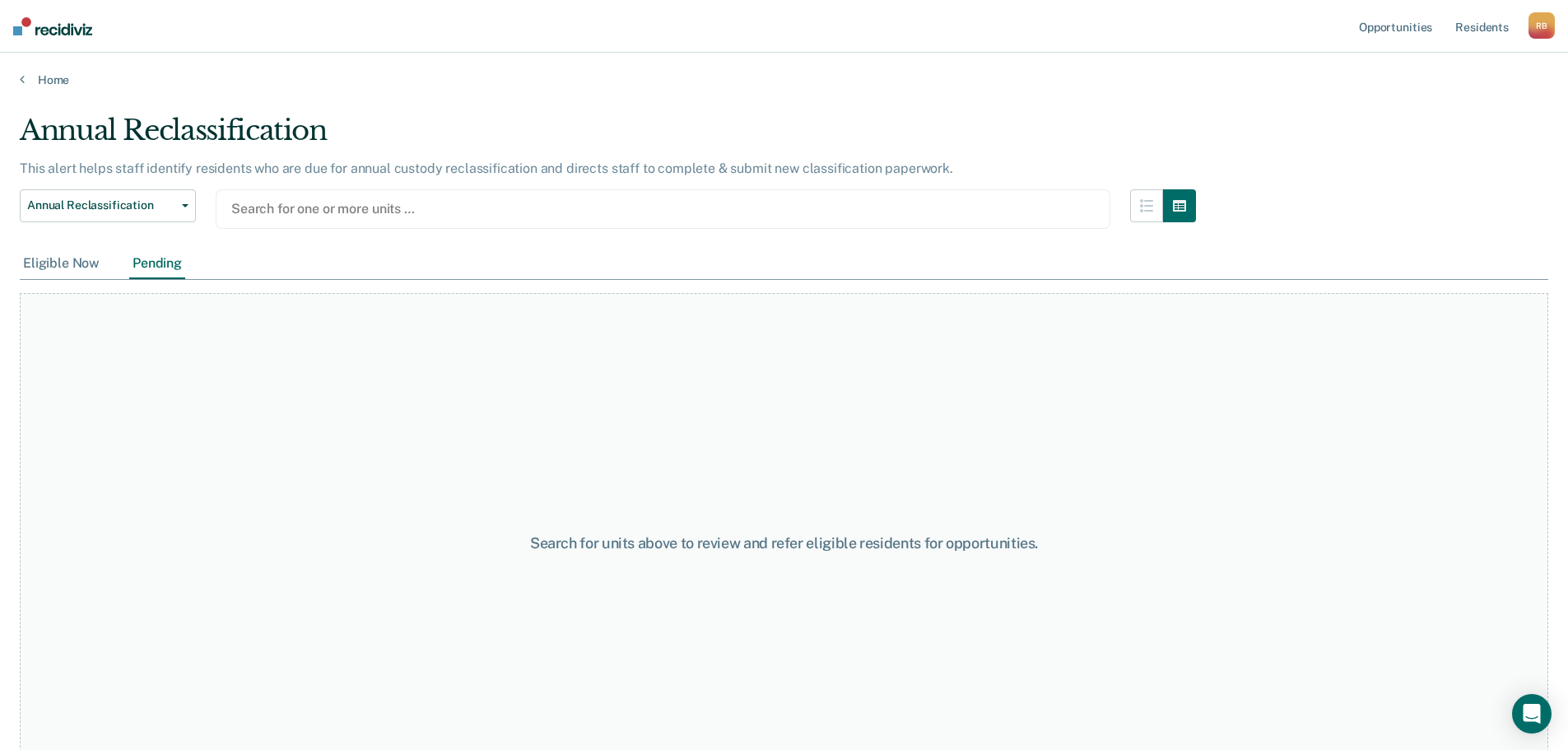 click on "Eligible Now" at bounding box center (61, 263) 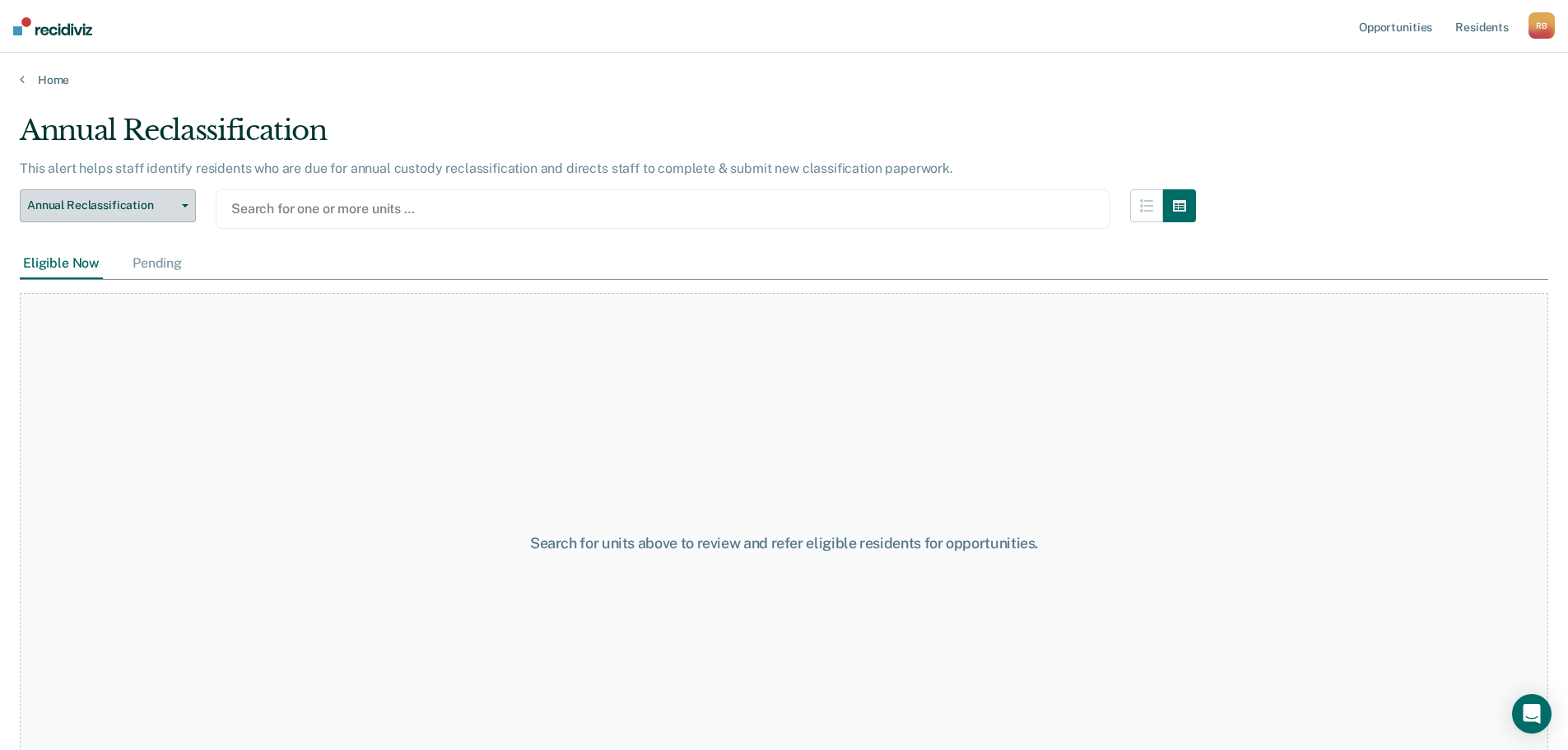 click on "Annual Reclassification" at bounding box center [101, 205] 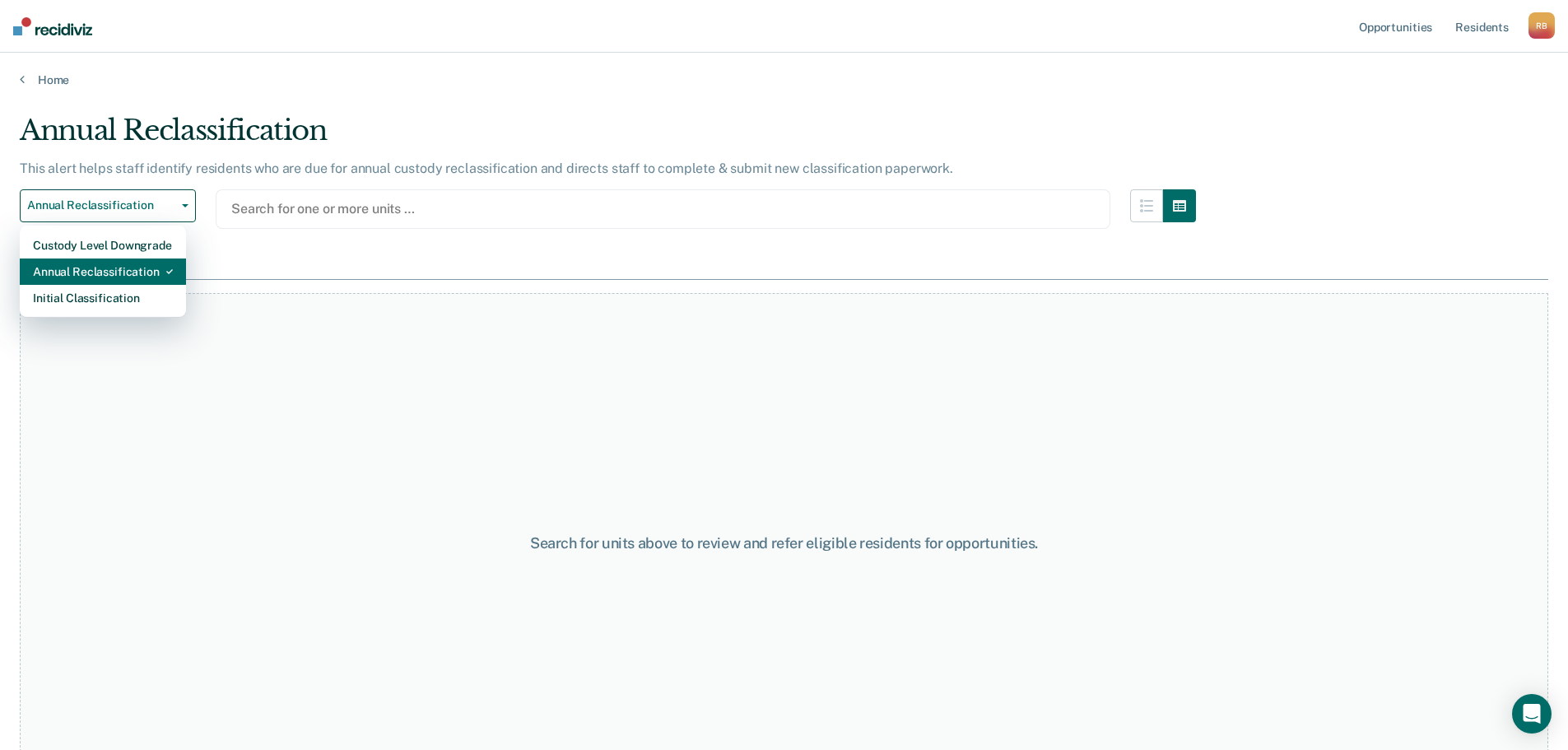 click on "Annual Reclassification" at bounding box center (103, 245) 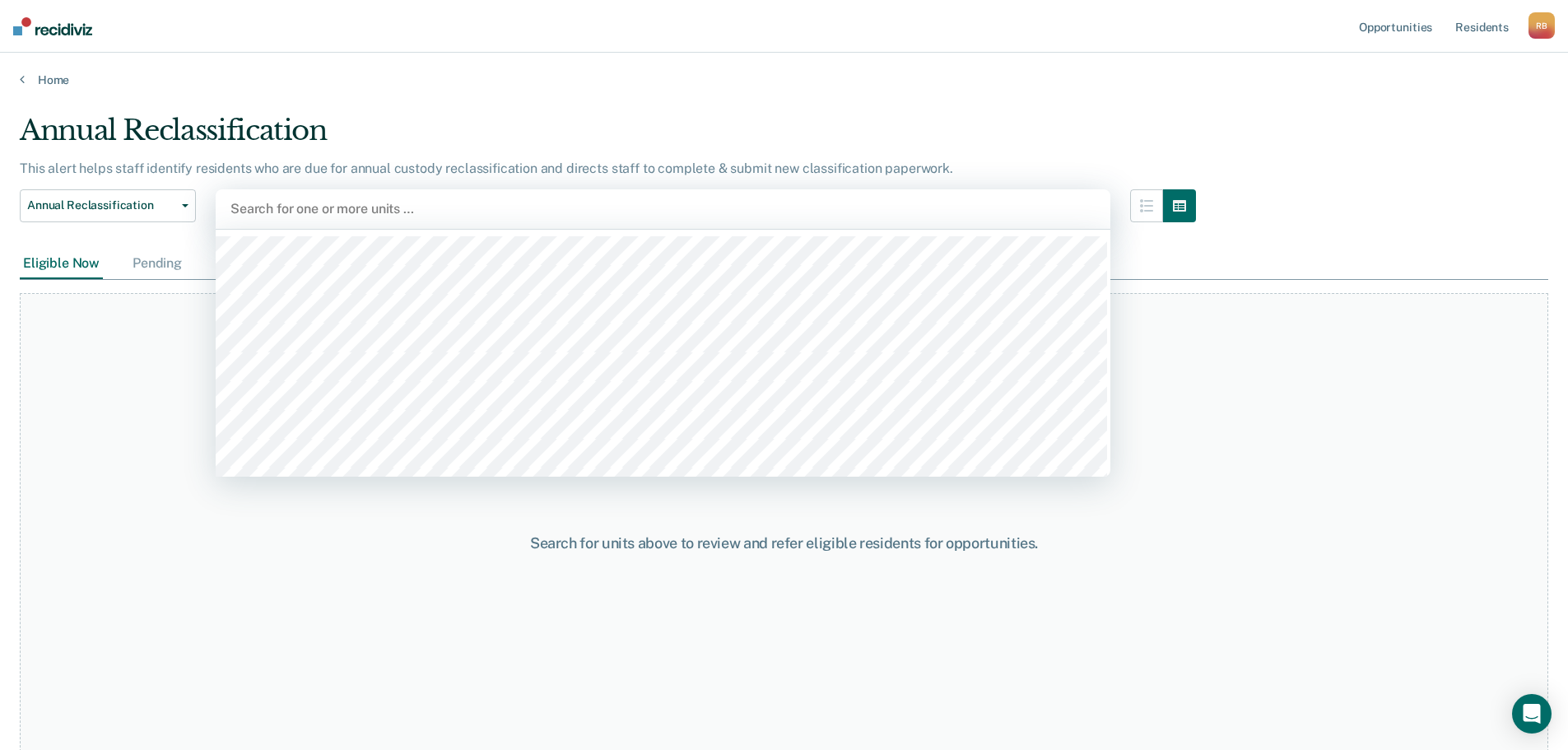 click at bounding box center [663, 208] 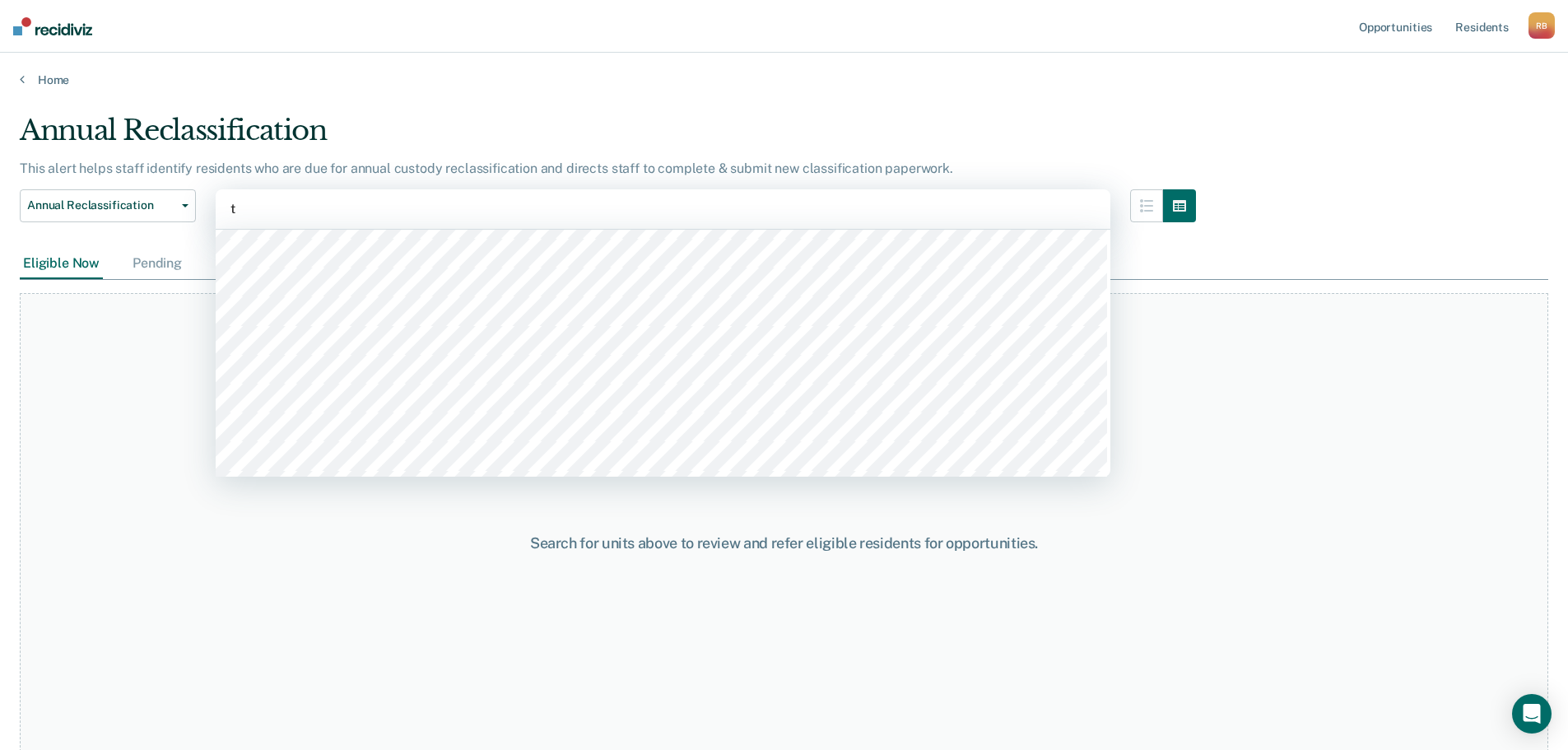 scroll, scrollTop: 906, scrollLeft: 0, axis: vertical 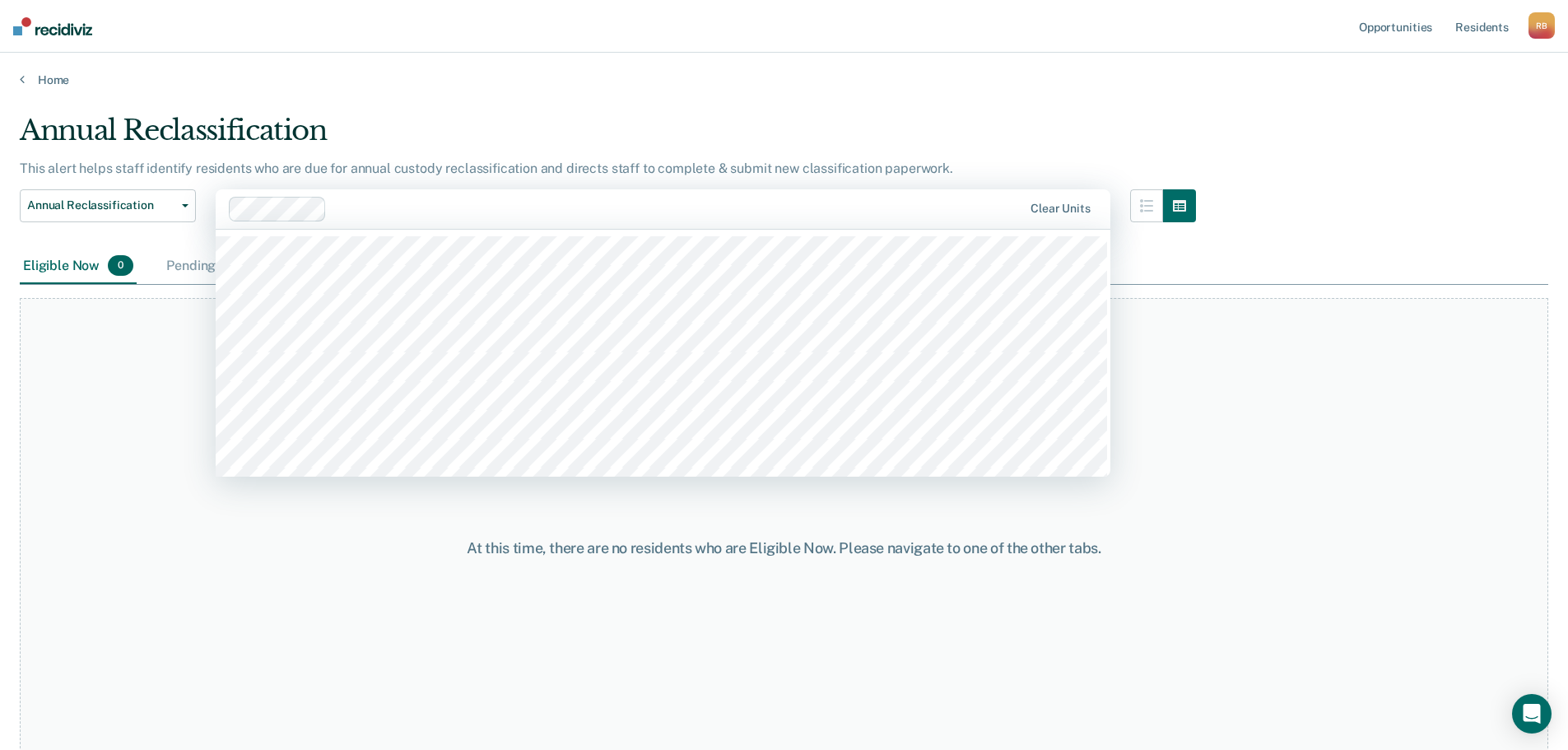 click at bounding box center [677, 208] 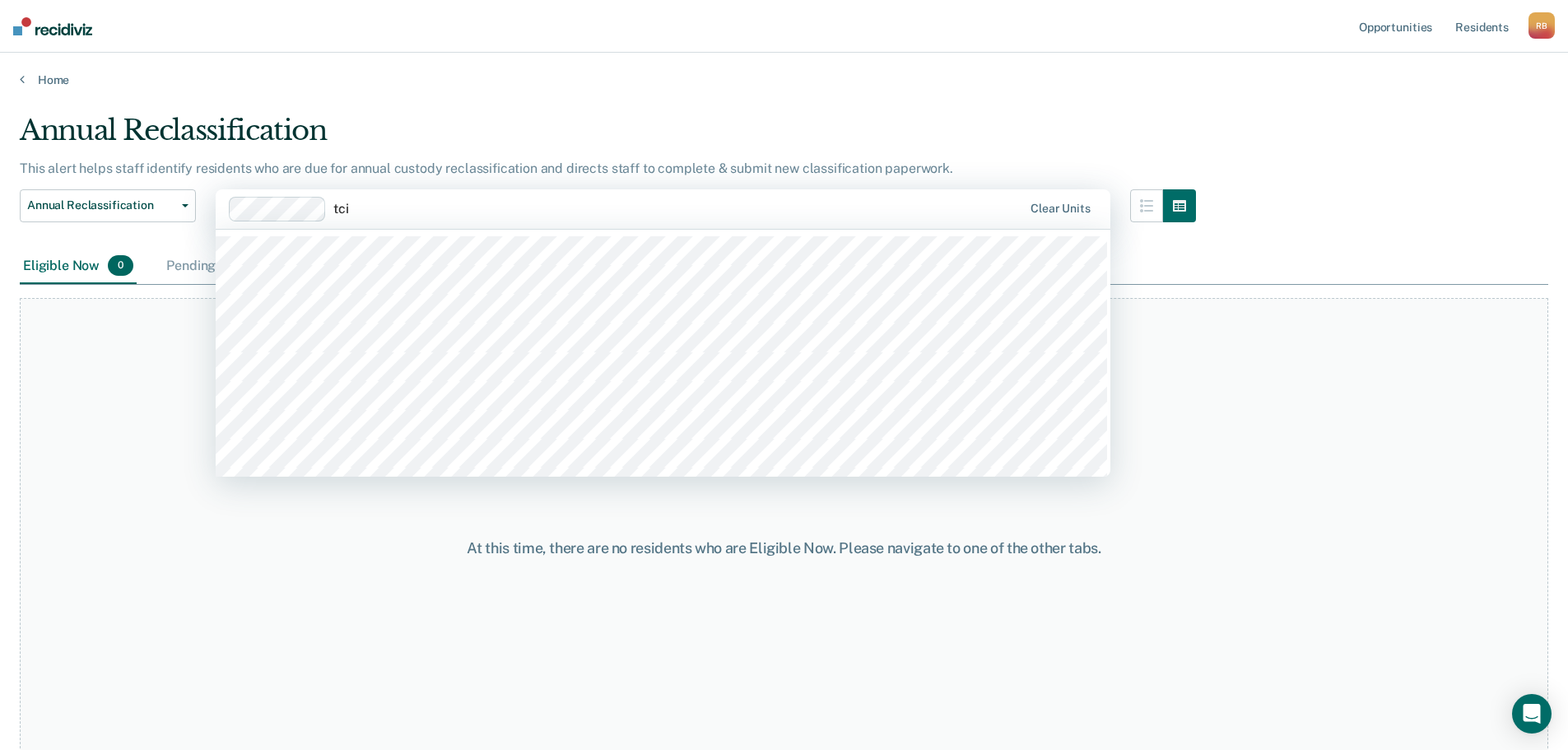 type on "tci" 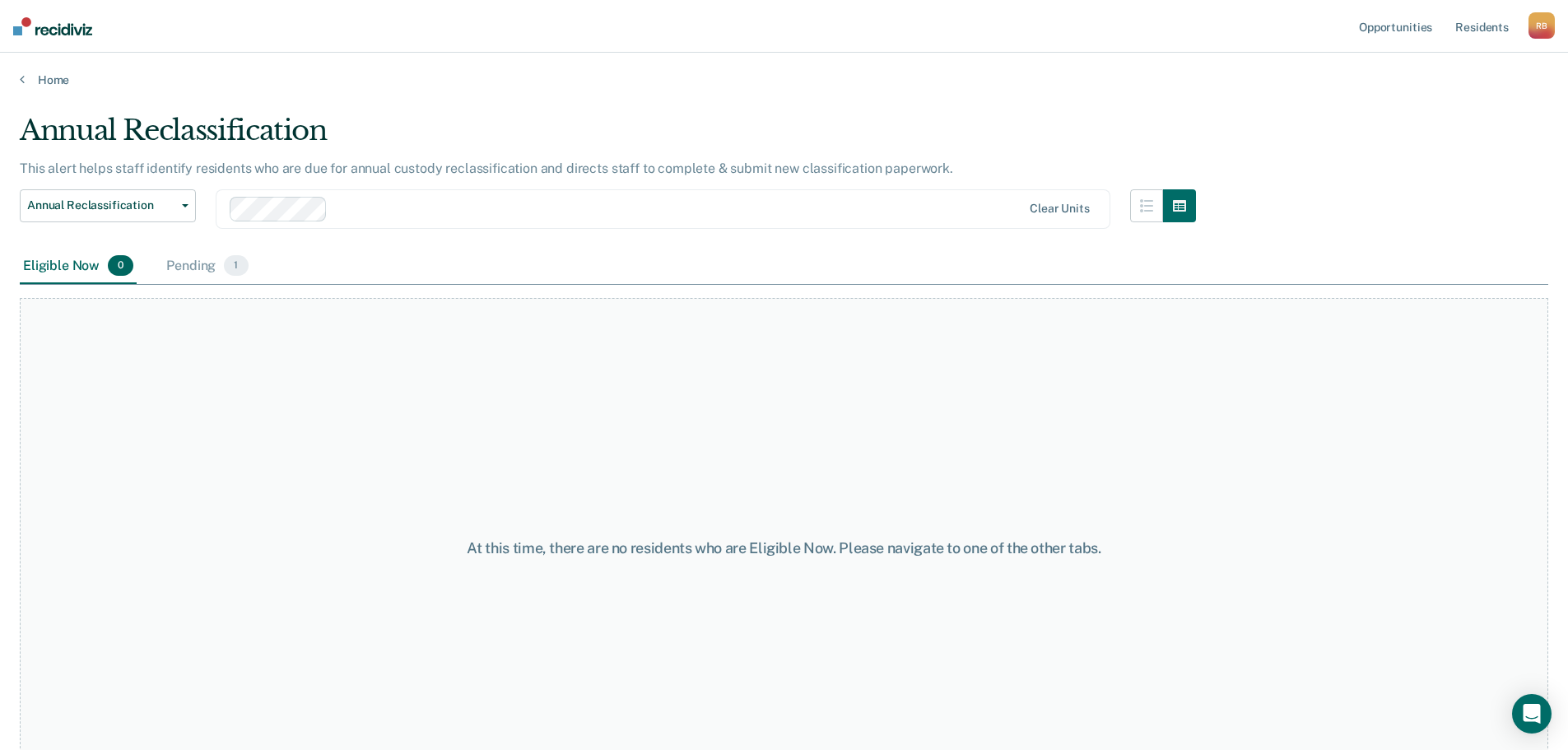 click on "At this time, there are no residents who are Eligible Now. Please navigate to one of the other tabs." at bounding box center [784, 547] 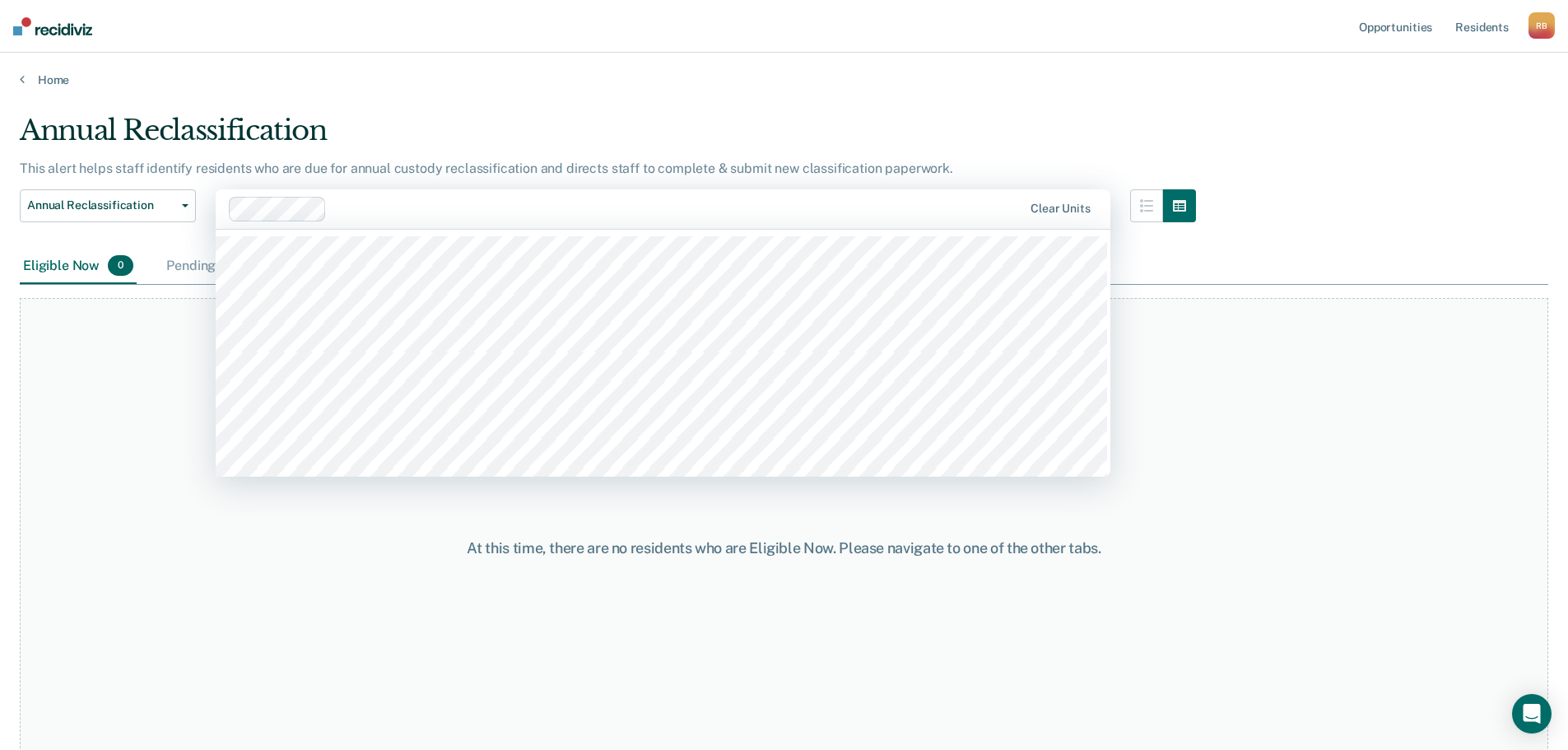 click at bounding box center [677, 208] 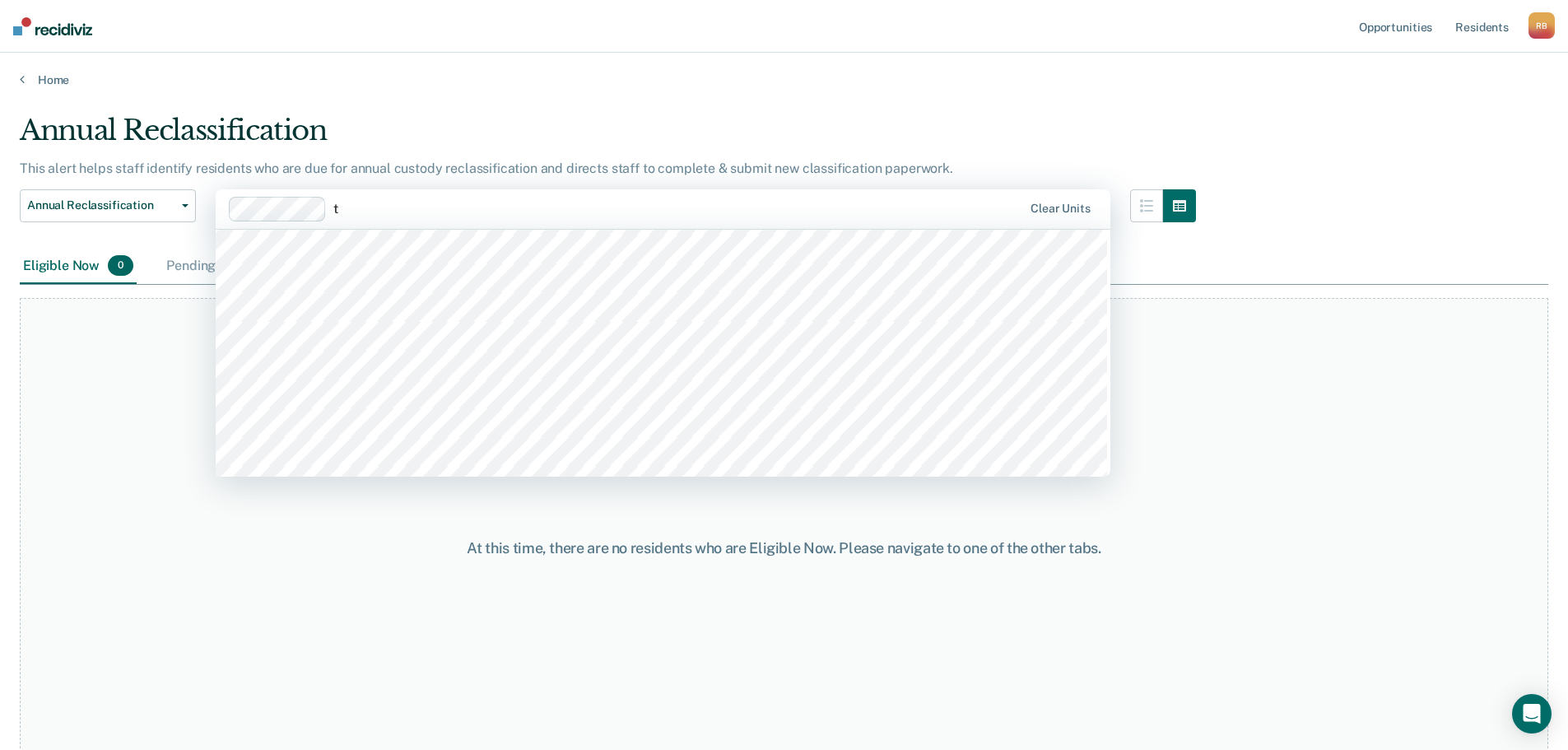 scroll, scrollTop: 823, scrollLeft: 0, axis: vertical 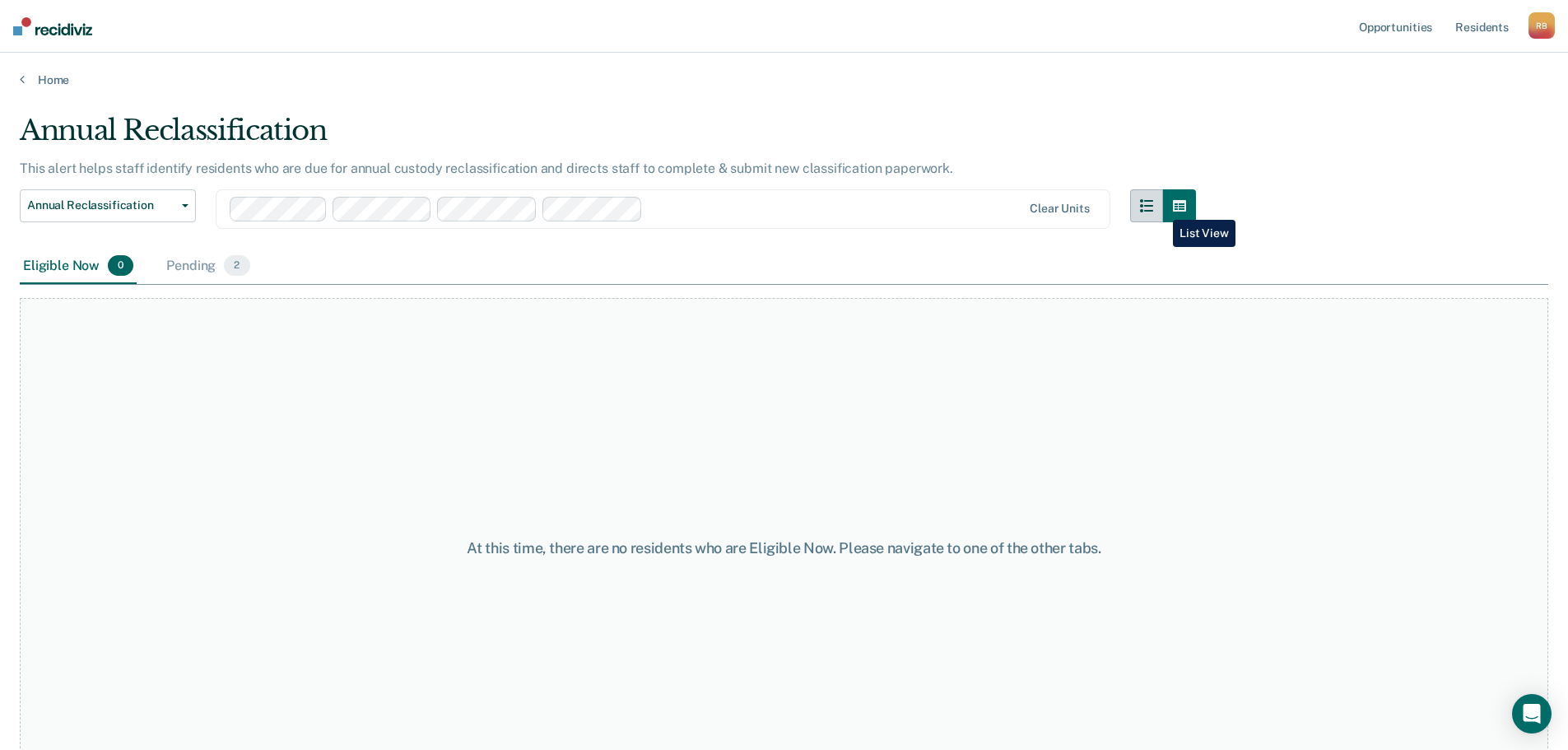 click at bounding box center (1147, 206) 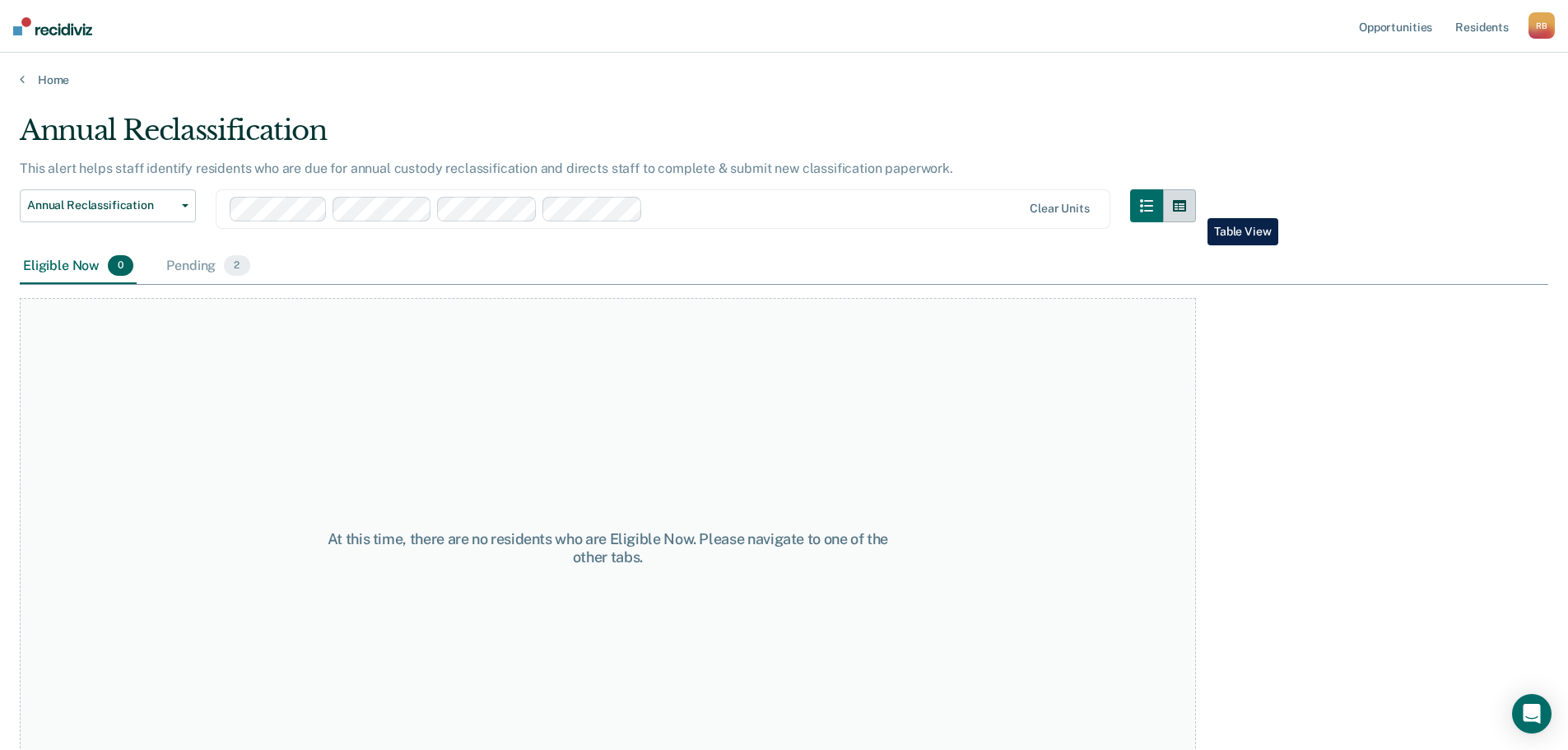 click at bounding box center (1179, 206) 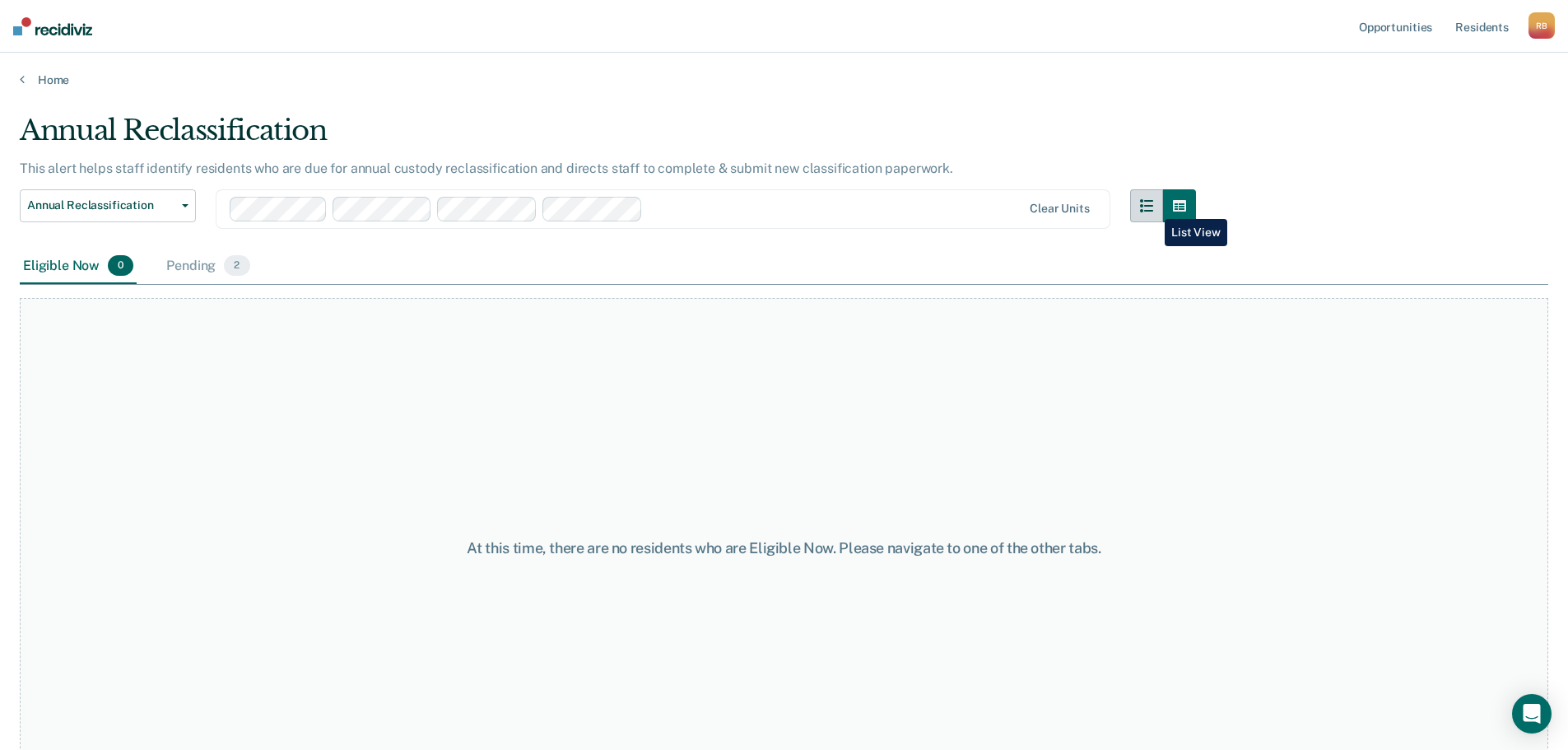 click at bounding box center (1147, 206) 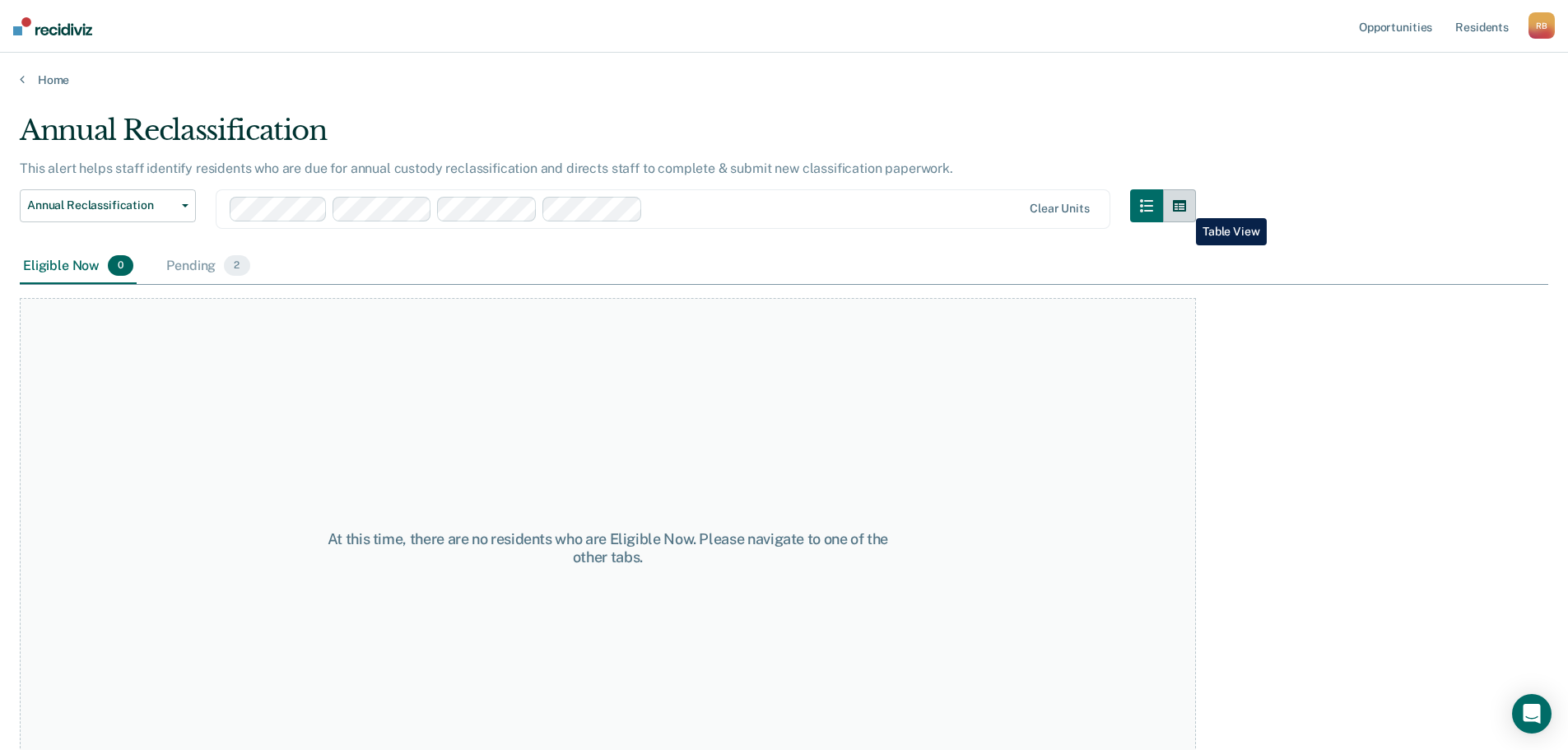 click at bounding box center [1179, 206] 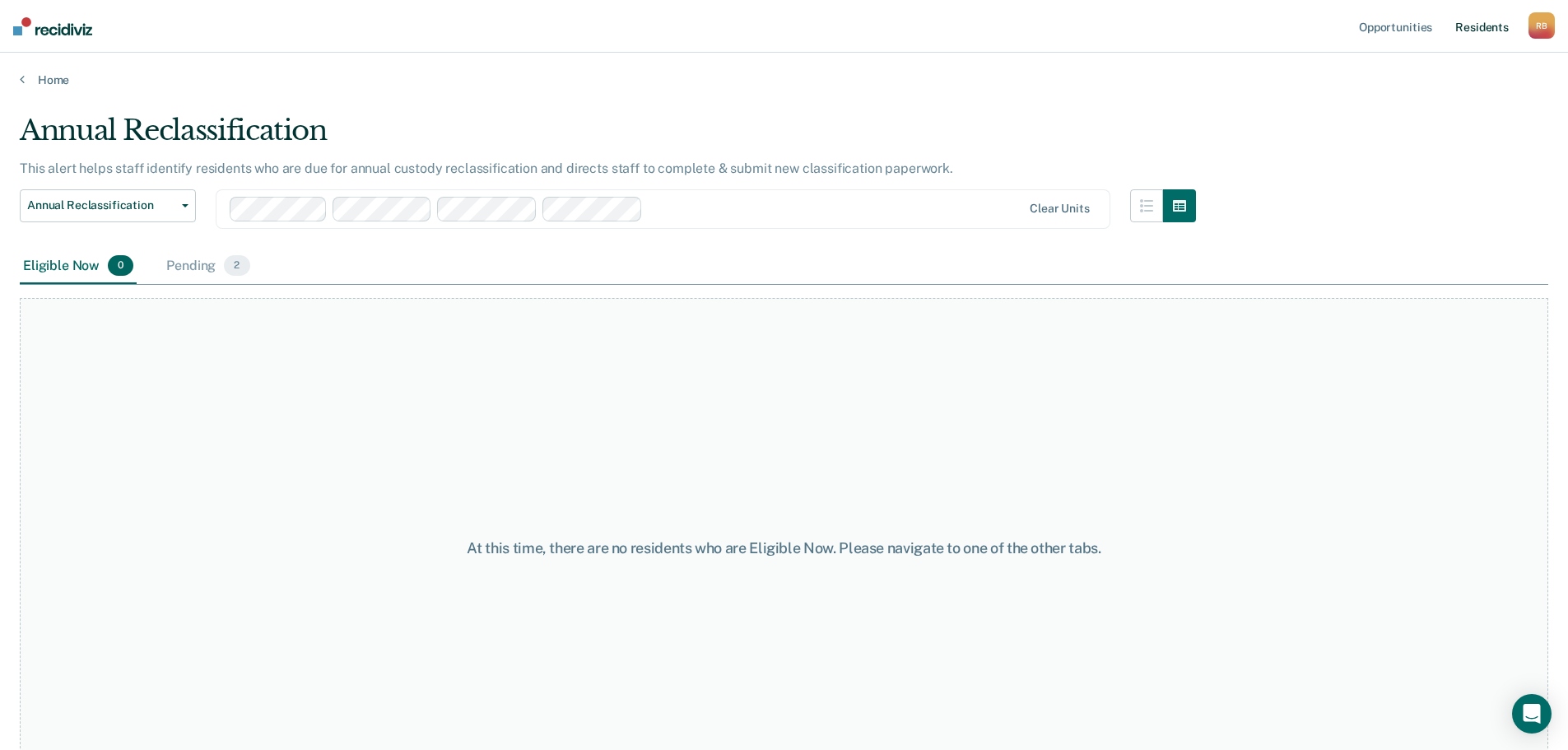 click on "Resident s" at bounding box center (1482, 26) 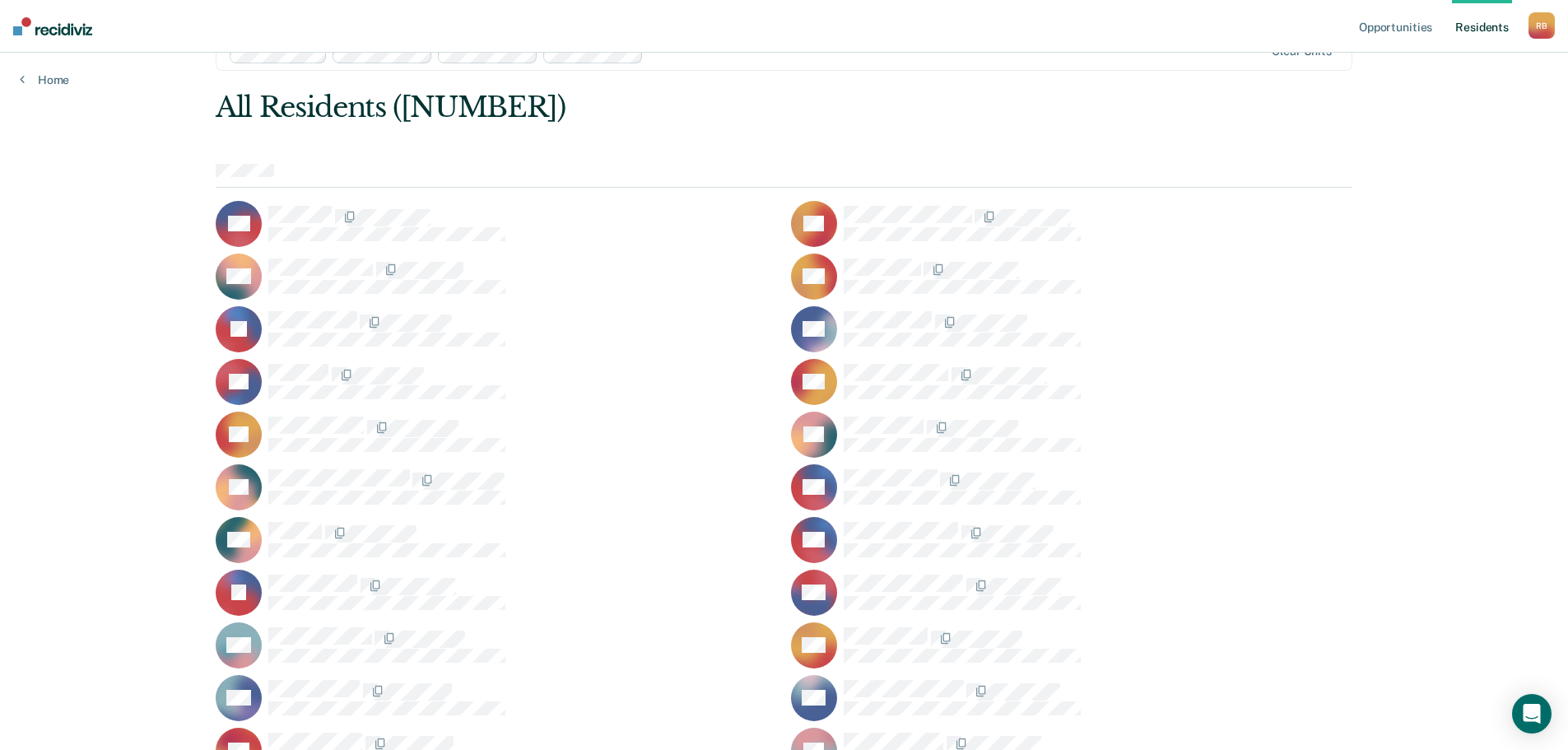 scroll, scrollTop: 44, scrollLeft: 0, axis: vertical 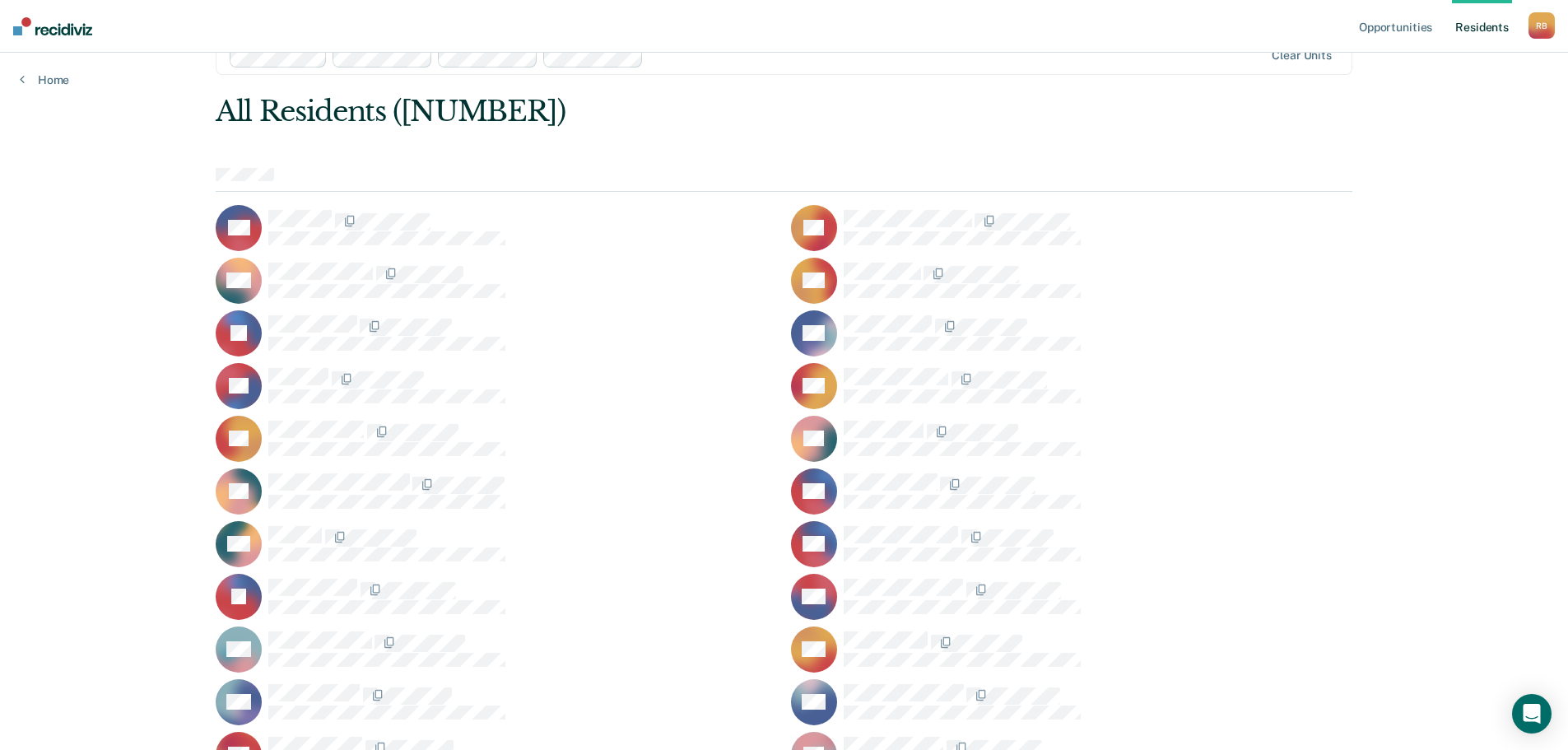 click at bounding box center (1098, 333) 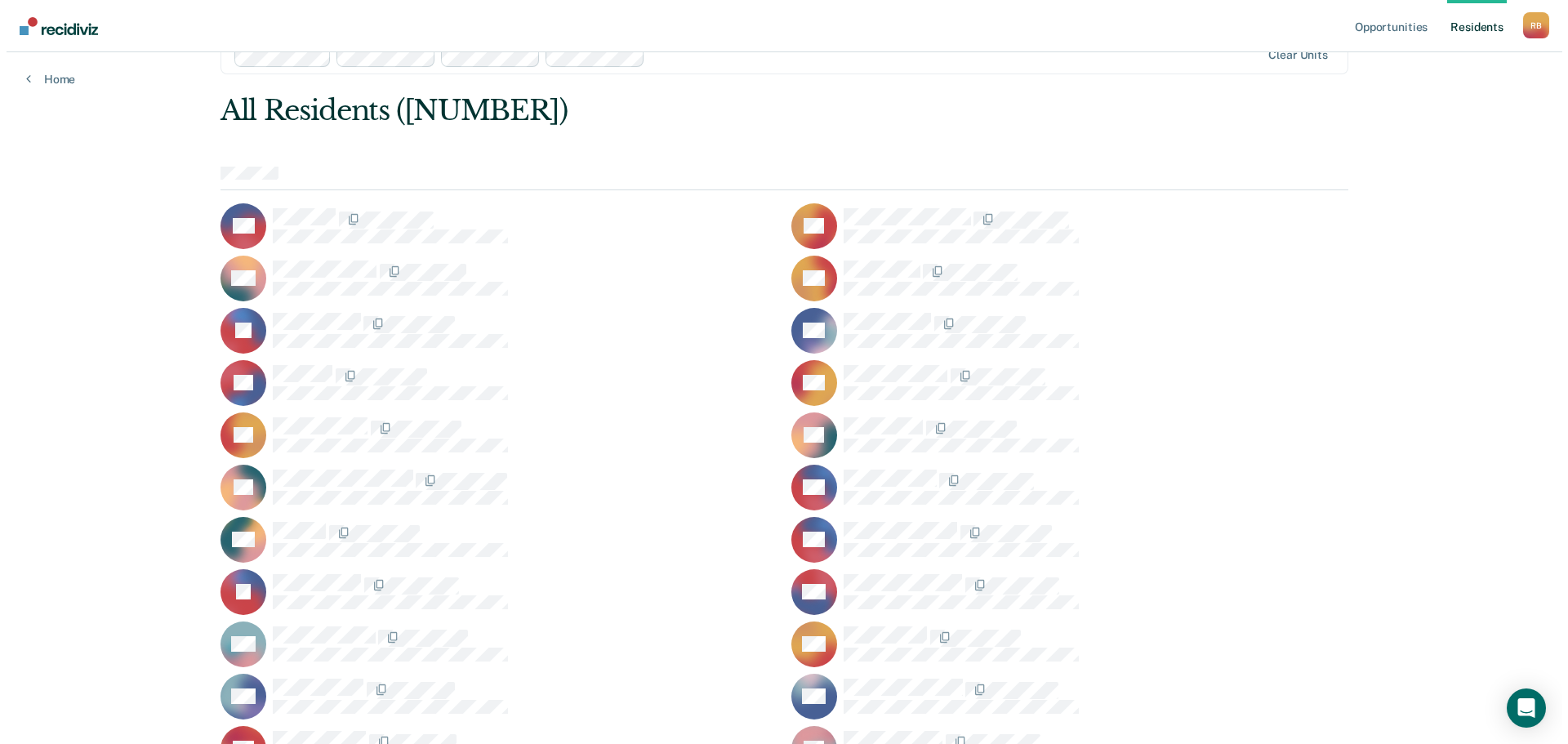 scroll, scrollTop: 0, scrollLeft: 0, axis: both 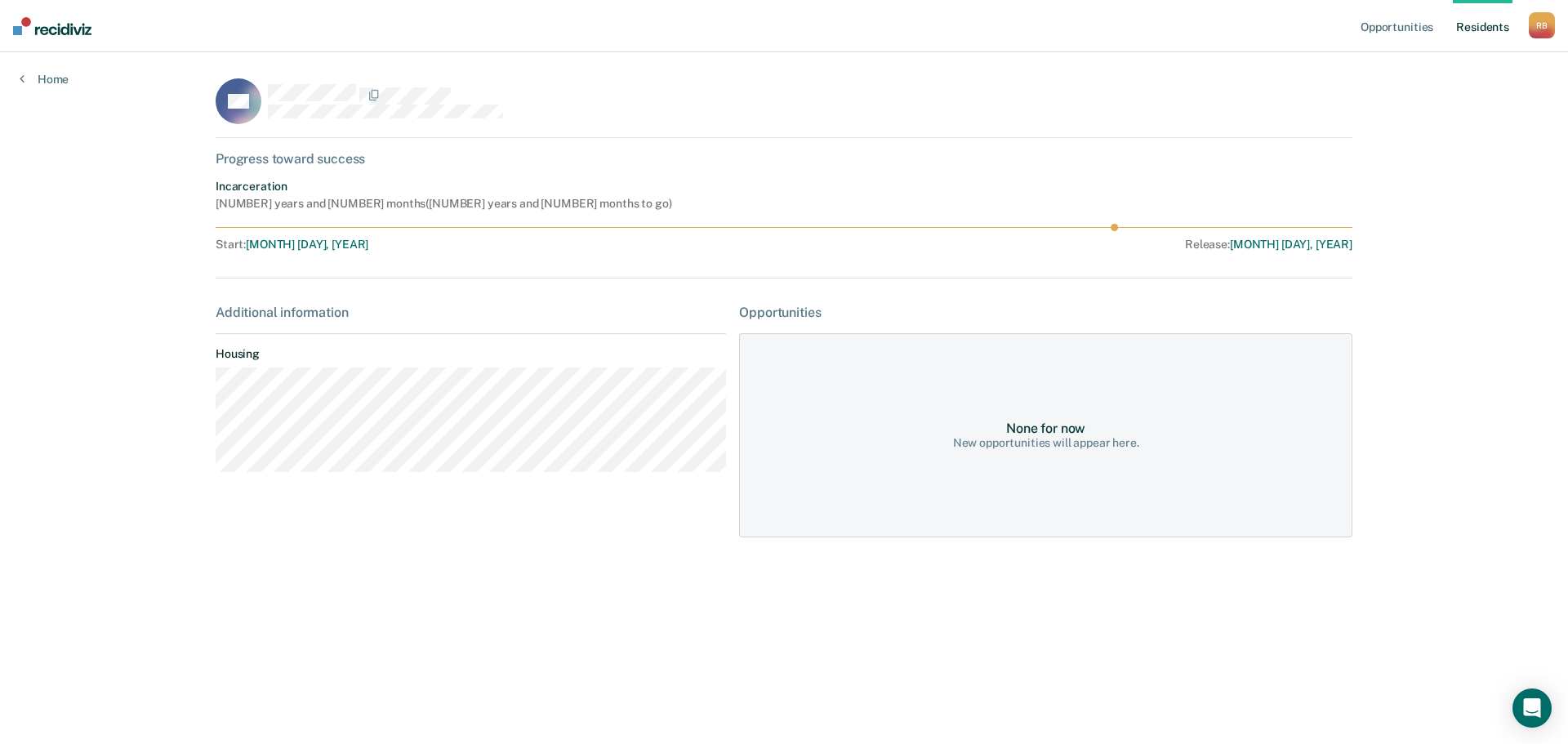 click on "Additional information Housing" at bounding box center (470, 395) 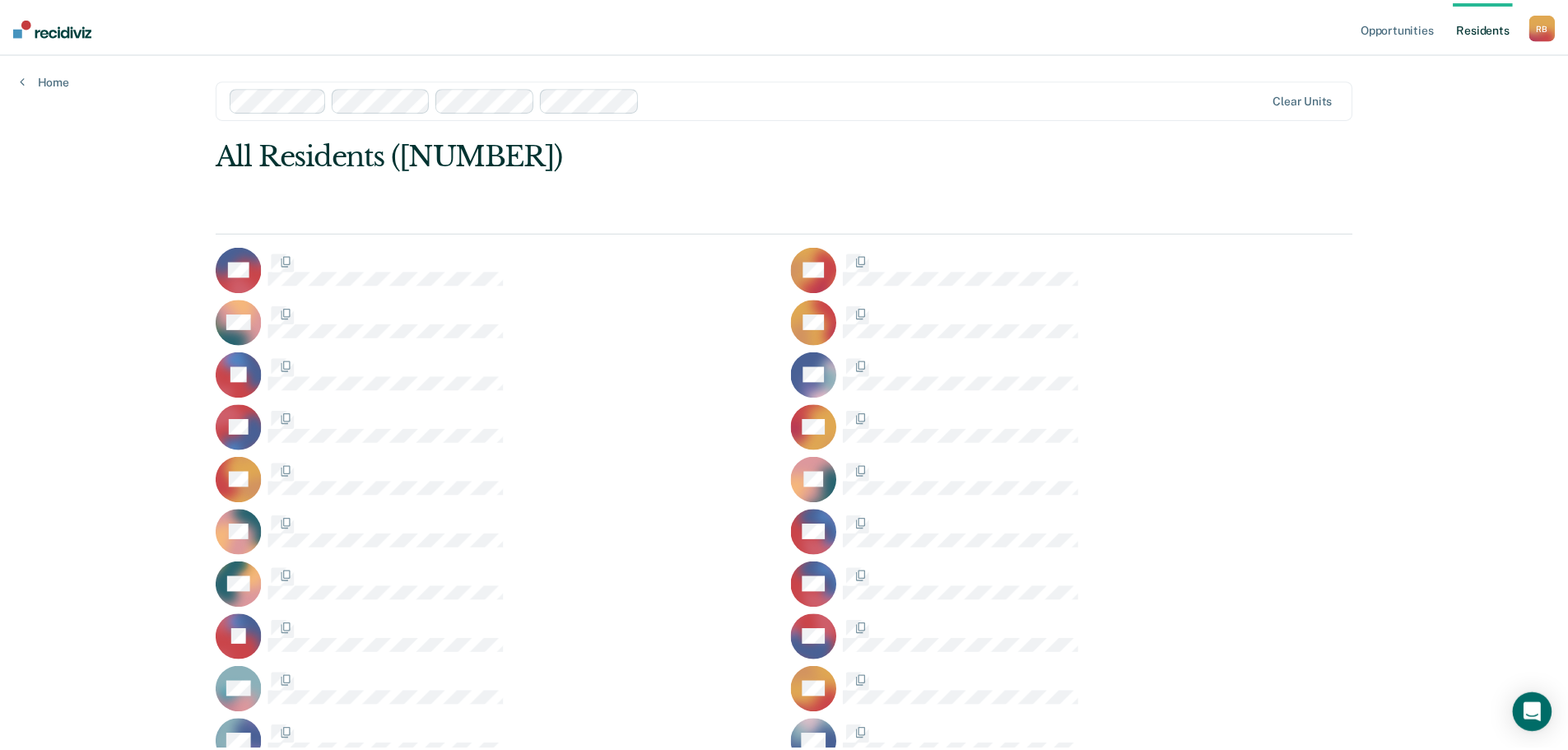 scroll, scrollTop: 44, scrollLeft: 0, axis: vertical 